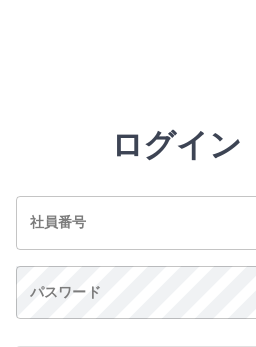scroll, scrollTop: 0, scrollLeft: 0, axis: both 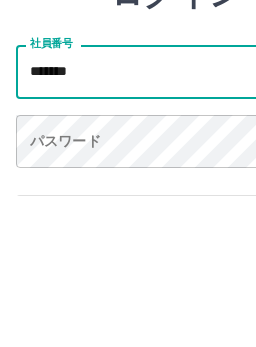 type on "*******" 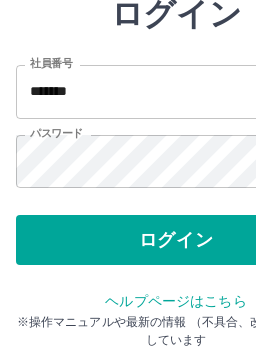 scroll, scrollTop: 132, scrollLeft: 0, axis: vertical 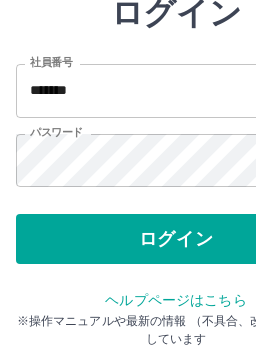 click on "ログイン" at bounding box center [176, 239] 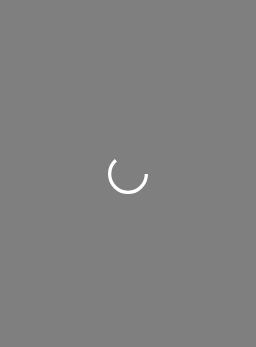 scroll, scrollTop: 0, scrollLeft: 0, axis: both 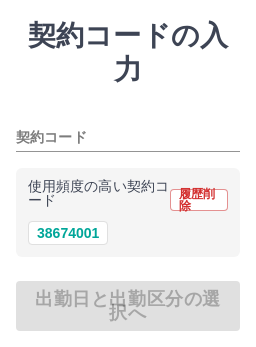 click on "38674001" at bounding box center (68, 233) 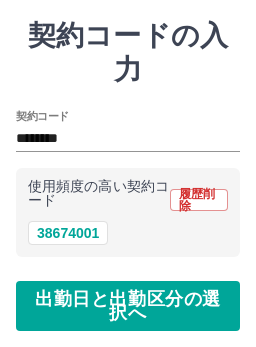 scroll, scrollTop: 62, scrollLeft: 0, axis: vertical 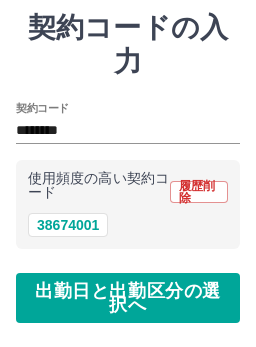 click on "出勤日と出勤区分の選択へ" at bounding box center [128, 298] 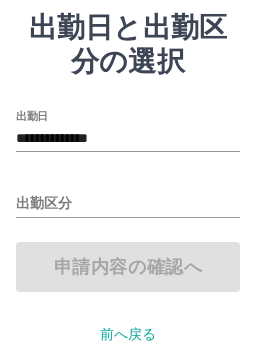 scroll, scrollTop: 0, scrollLeft: 0, axis: both 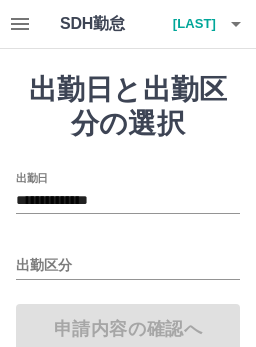 click on "出勤日" at bounding box center (32, 178) 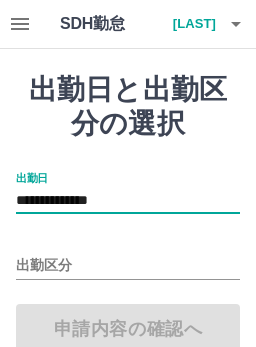 click on "出勤区分" at bounding box center (128, 266) 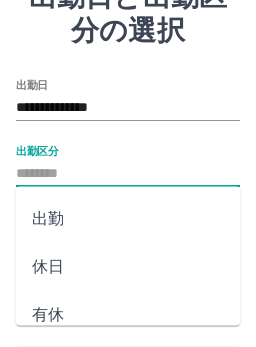 click on "**********" at bounding box center [128, 107] 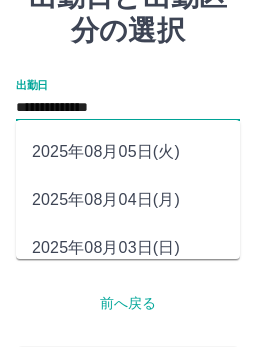 scroll, scrollTop: 27, scrollLeft: 0, axis: vertical 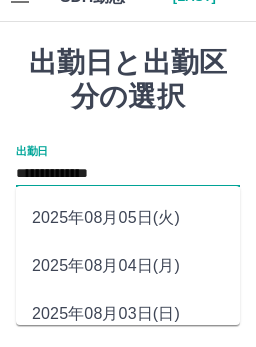 click on "**********" at bounding box center (128, 166) 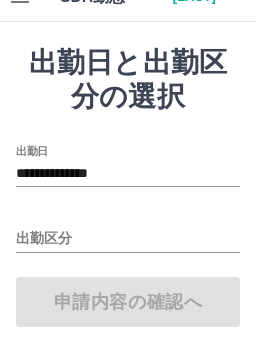 click on "**********" at bounding box center (128, 173) 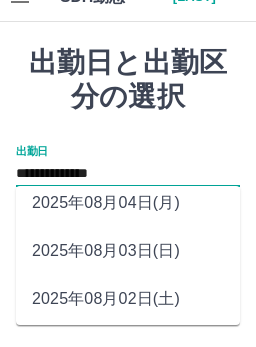 scroll, scrollTop: 79, scrollLeft: 0, axis: vertical 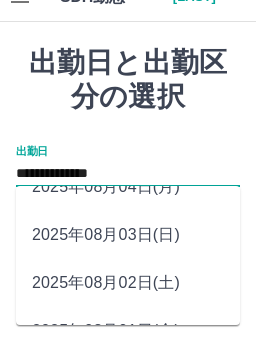 click on "2025年08月02日(土)" at bounding box center [128, 283] 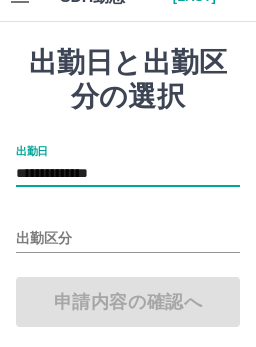 click on "出勤区分" at bounding box center (128, 239) 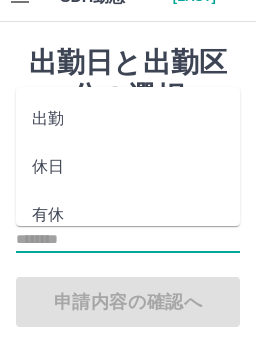 scroll, scrollTop: 93, scrollLeft: 0, axis: vertical 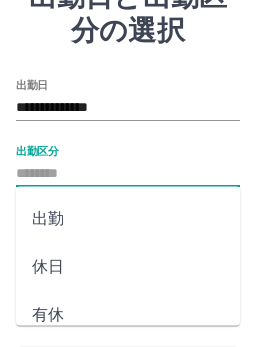 click on "休日" at bounding box center (128, 267) 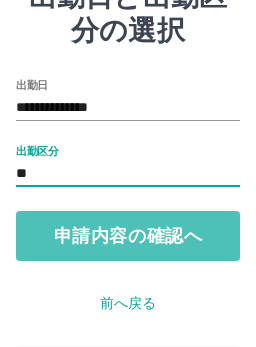 click on "申請内容の確認へ" at bounding box center (128, 236) 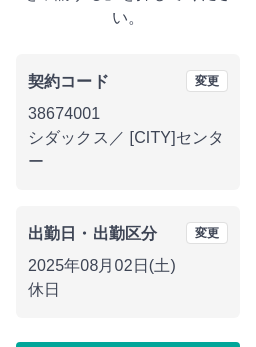 scroll, scrollTop: 230, scrollLeft: 0, axis: vertical 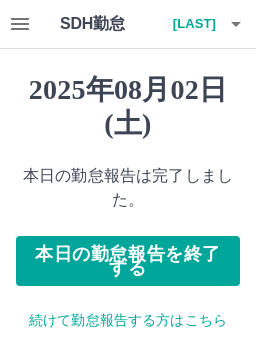 click on "続けて勤怠報告する方はこちら" at bounding box center (128, 320) 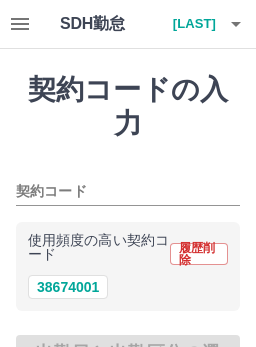 click on "38674001" at bounding box center (68, 287) 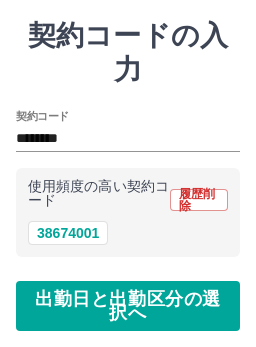 scroll, scrollTop: 62, scrollLeft: 0, axis: vertical 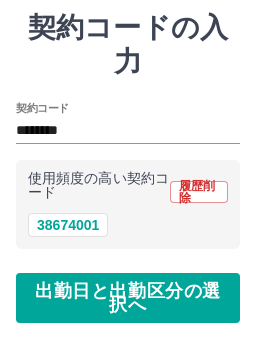 click on "出勤日と出勤区分の選択へ" at bounding box center (128, 298) 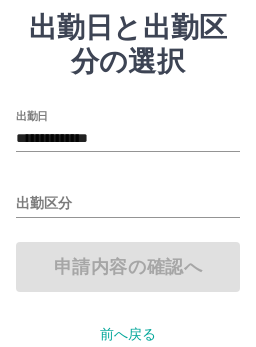 scroll, scrollTop: 0, scrollLeft: 0, axis: both 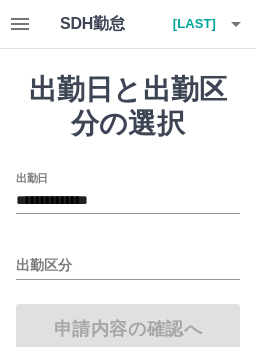 click on "出勤区分" at bounding box center (128, 266) 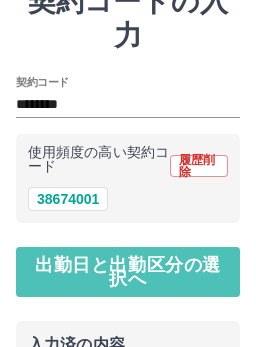 scroll, scrollTop: 0, scrollLeft: 0, axis: both 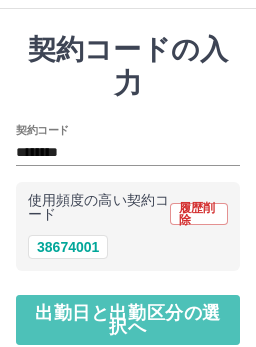 click on "出勤日と出勤区分の選択へ" at bounding box center [128, 320] 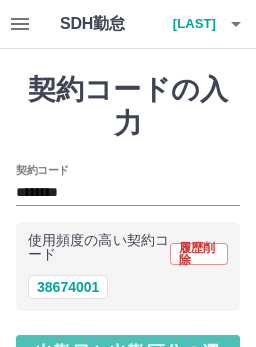 scroll, scrollTop: 32, scrollLeft: 0, axis: vertical 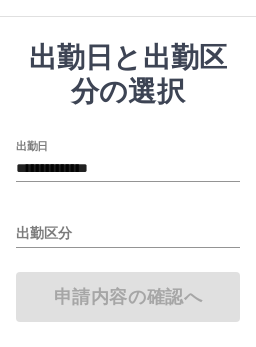 click on "**********" at bounding box center (128, 168) 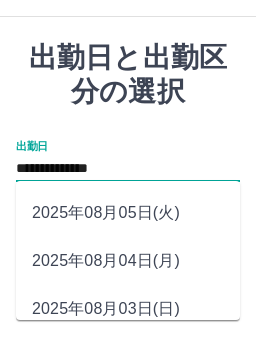 click on "2025年08月03日(日)" at bounding box center [128, 309] 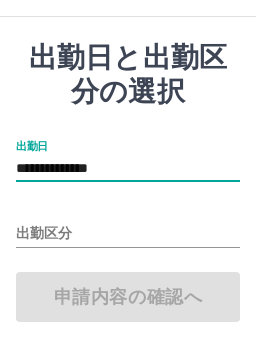 click on "出勤区分" at bounding box center (128, 234) 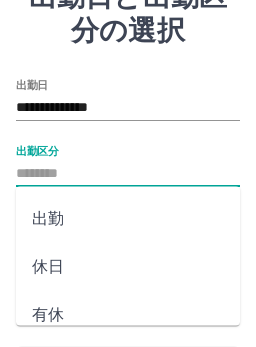 click on "休日" at bounding box center (128, 267) 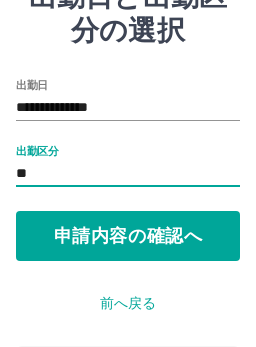click on "申請内容の確認へ" at bounding box center (128, 236) 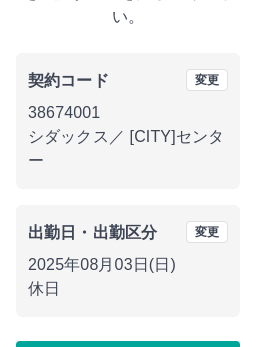 scroll, scrollTop: 230, scrollLeft: 0, axis: vertical 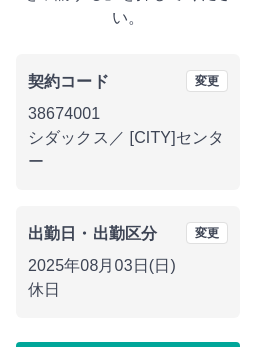 click on "勤怠報告を申請する" at bounding box center (128, 367) 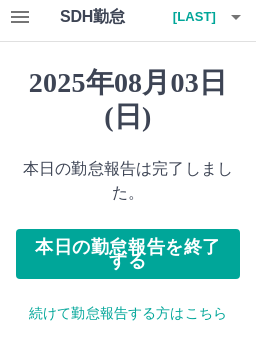 scroll, scrollTop: 0, scrollLeft: 0, axis: both 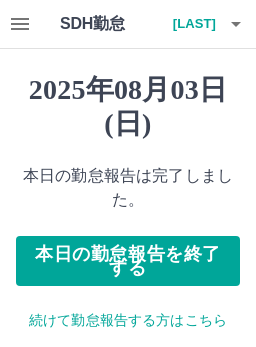 click on "続けて勤怠報告する方はこちら" at bounding box center (128, 320) 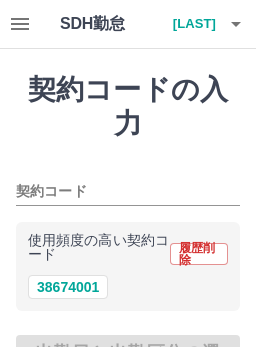 click on "38674001" at bounding box center (68, 287) 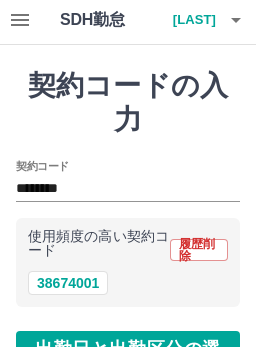 scroll, scrollTop: 62, scrollLeft: 0, axis: vertical 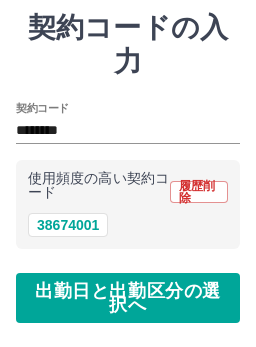click on "出勤日と出勤区分の選択へ" at bounding box center [128, 298] 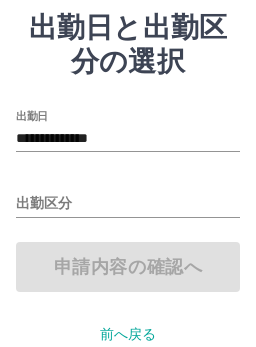 click on "出勤区分" at bounding box center (128, 204) 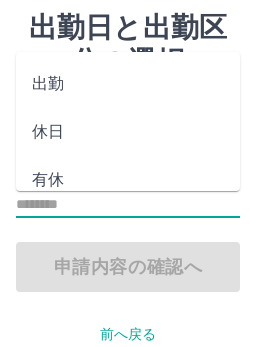 click on "出勤" at bounding box center (128, 84) 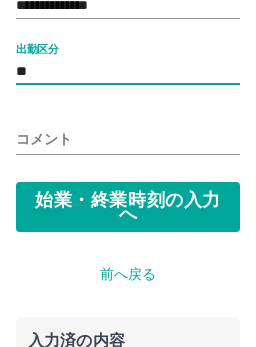 scroll, scrollTop: 196, scrollLeft: 0, axis: vertical 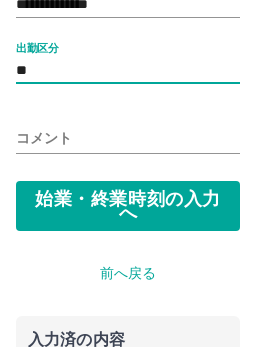 click on "始業・終業時刻の入力へ" at bounding box center (128, 206) 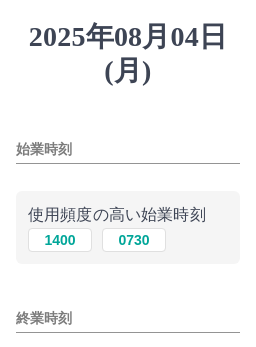 scroll, scrollTop: 54, scrollLeft: 0, axis: vertical 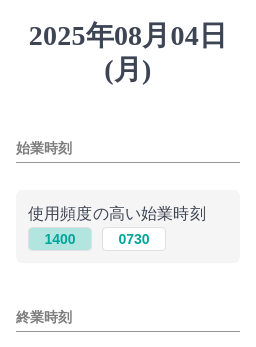 click on "1400" at bounding box center (60, 239) 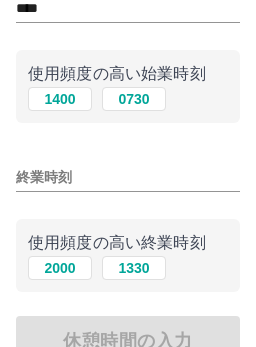 scroll, scrollTop: 195, scrollLeft: 0, axis: vertical 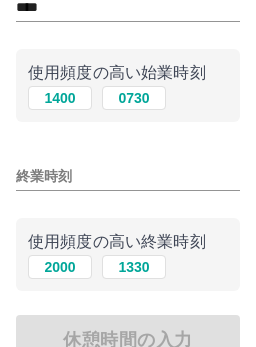 click on "2000" at bounding box center (60, 267) 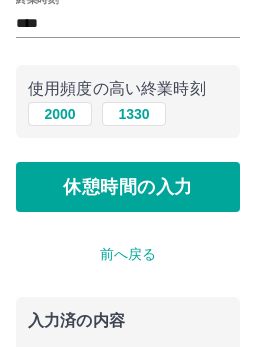 scroll, scrollTop: 354, scrollLeft: 0, axis: vertical 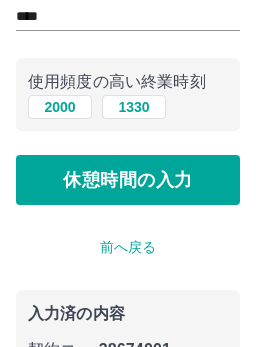 click on "休憩時間の入力" at bounding box center [128, 180] 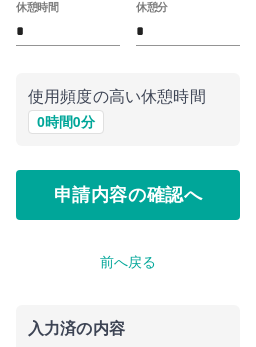 scroll, scrollTop: 179, scrollLeft: 0, axis: vertical 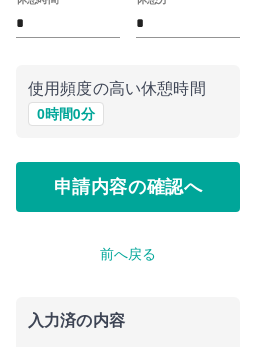 click on "申請内容の確認へ" at bounding box center (128, 187) 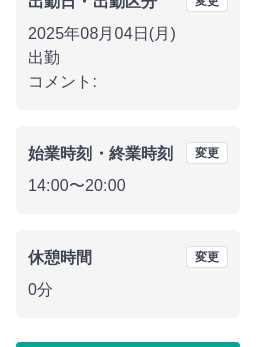 scroll, scrollTop: 462, scrollLeft: 0, axis: vertical 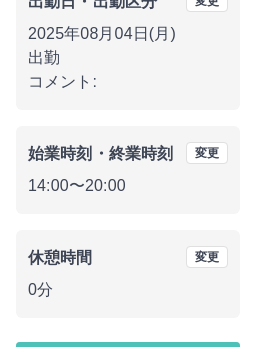 click on "勤怠報告を申請する" at bounding box center [128, 367] 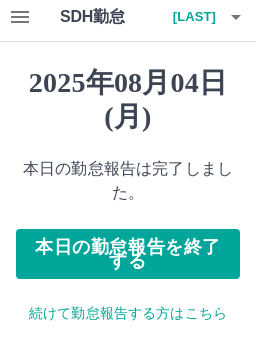 scroll, scrollTop: 0, scrollLeft: 0, axis: both 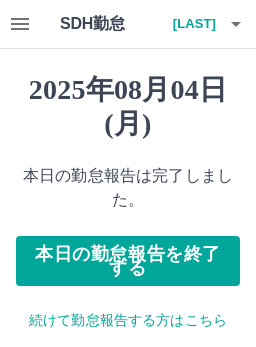 click on "本日の勤怠報告を終了する" at bounding box center (128, 261) 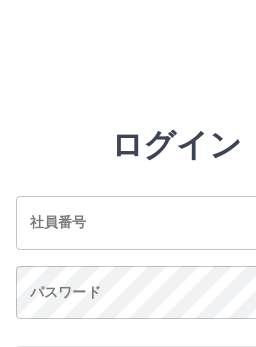 scroll, scrollTop: 0, scrollLeft: 0, axis: both 